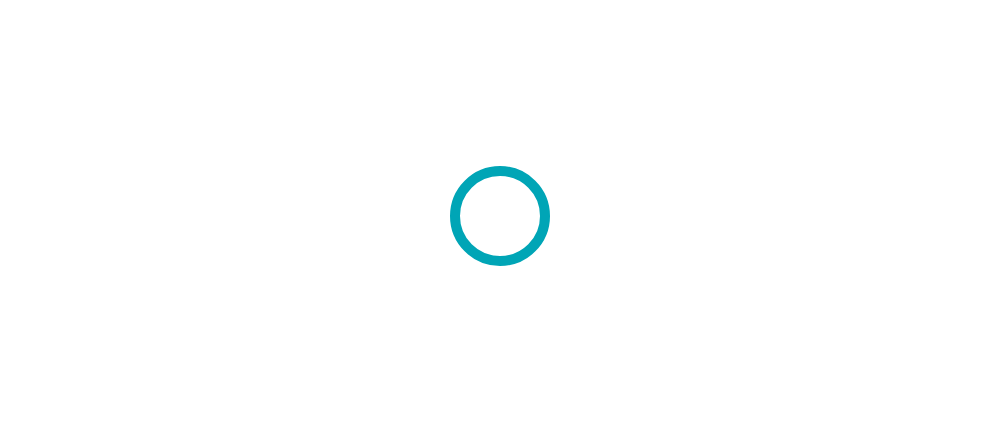 scroll, scrollTop: 0, scrollLeft: 0, axis: both 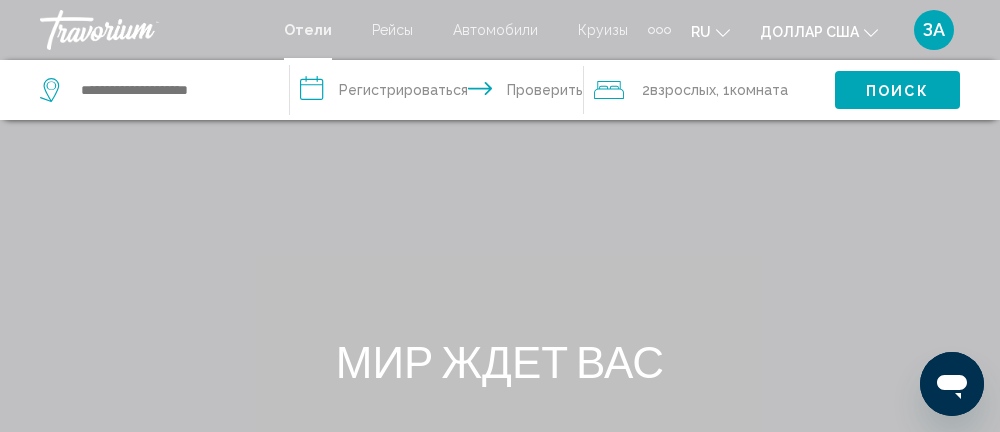 click on "ЗА" at bounding box center [934, 29] 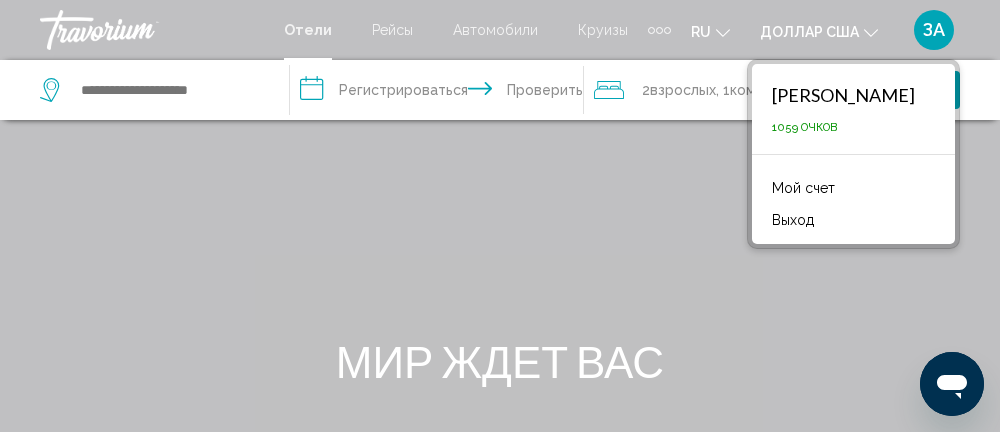 click at bounding box center [500, 300] 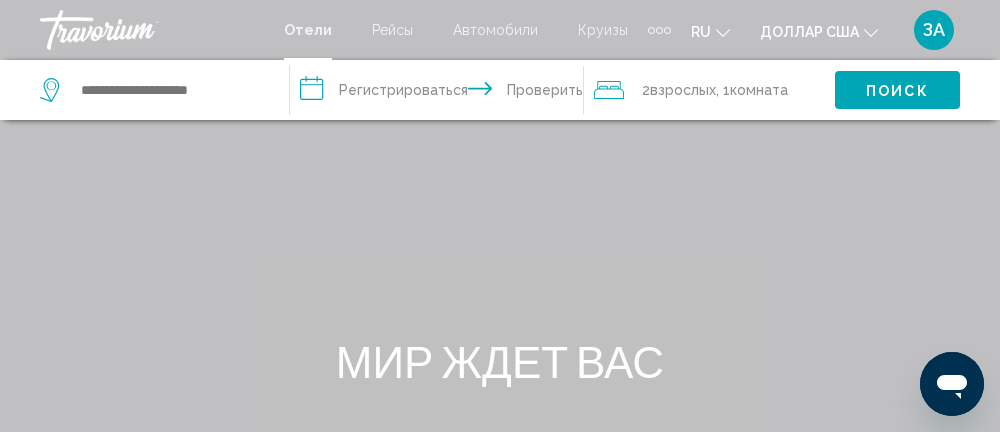 click at bounding box center (659, 30) 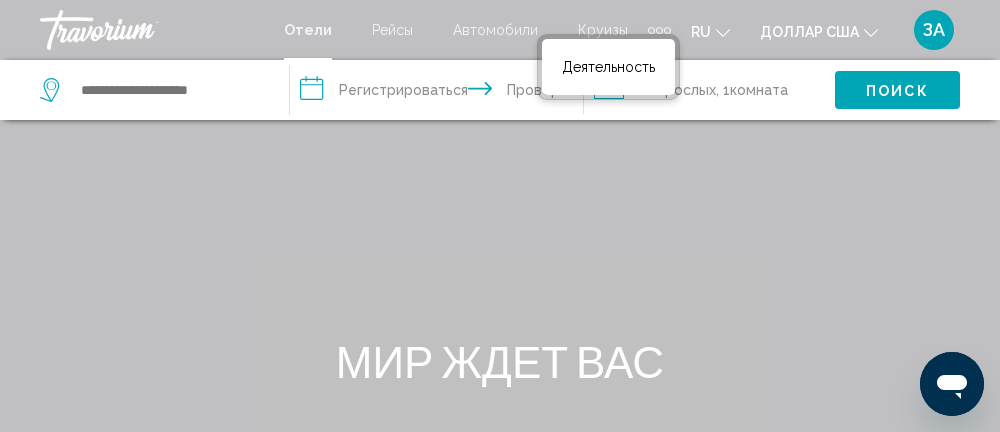 click on "Деятельность" at bounding box center (608, 67) 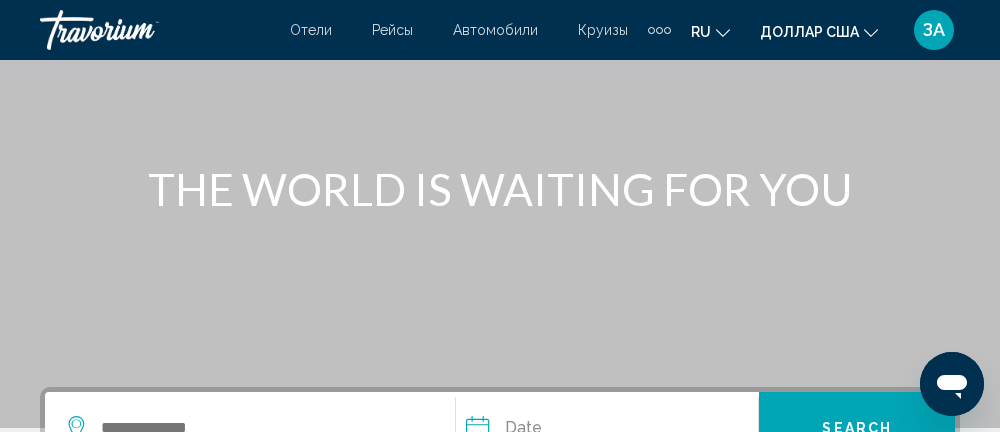 scroll, scrollTop: 172, scrollLeft: 0, axis: vertical 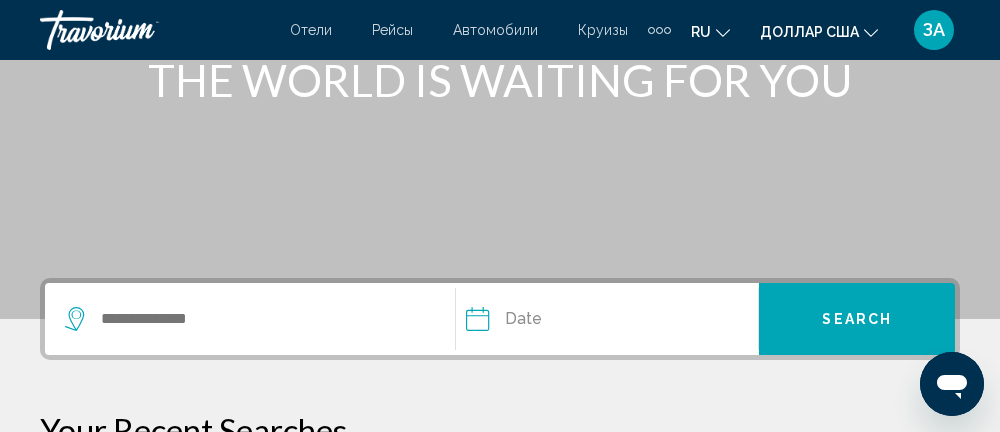 click 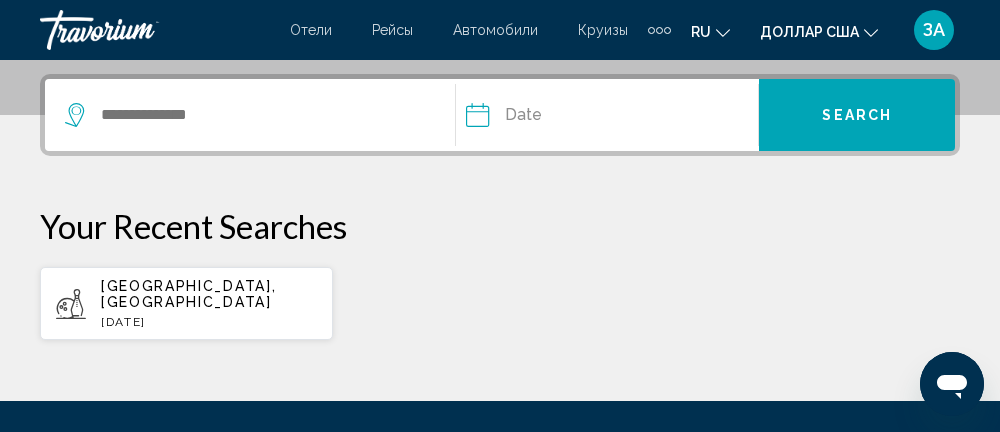 scroll, scrollTop: 494, scrollLeft: 0, axis: vertical 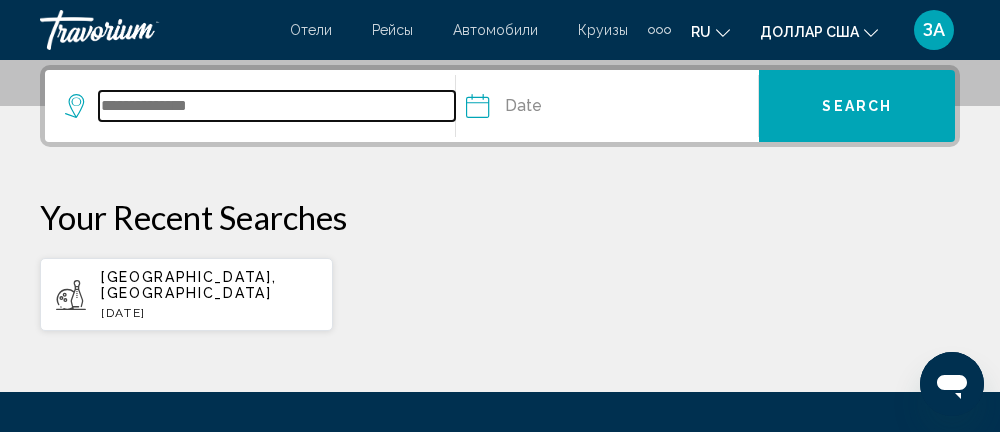 click at bounding box center [277, 106] 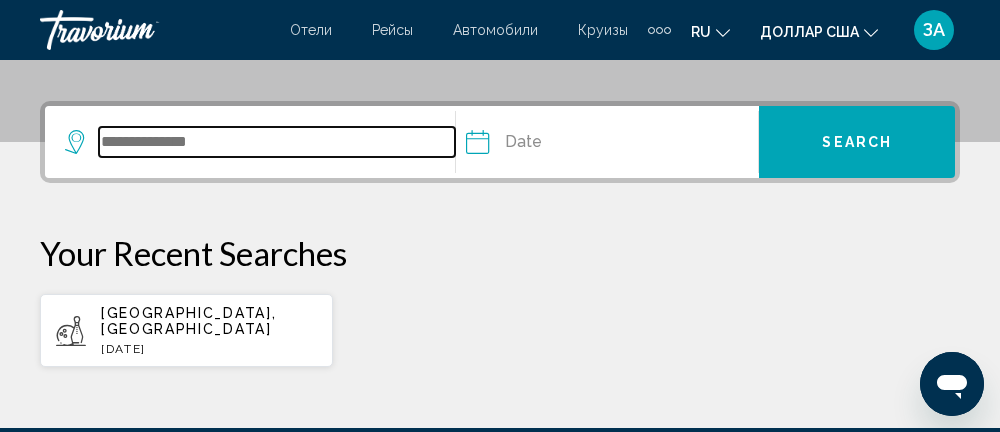scroll, scrollTop: 454, scrollLeft: 0, axis: vertical 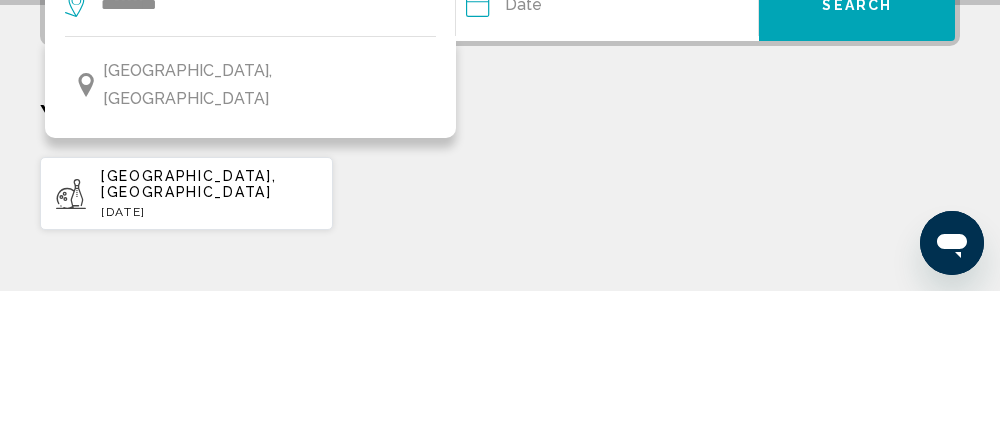 click on "[GEOGRAPHIC_DATA], [GEOGRAPHIC_DATA]" at bounding box center (264, 226) 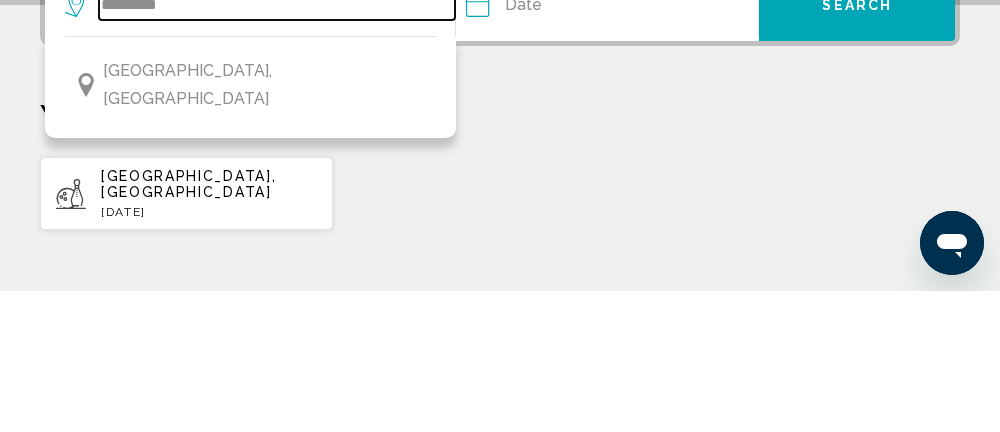 type on "**********" 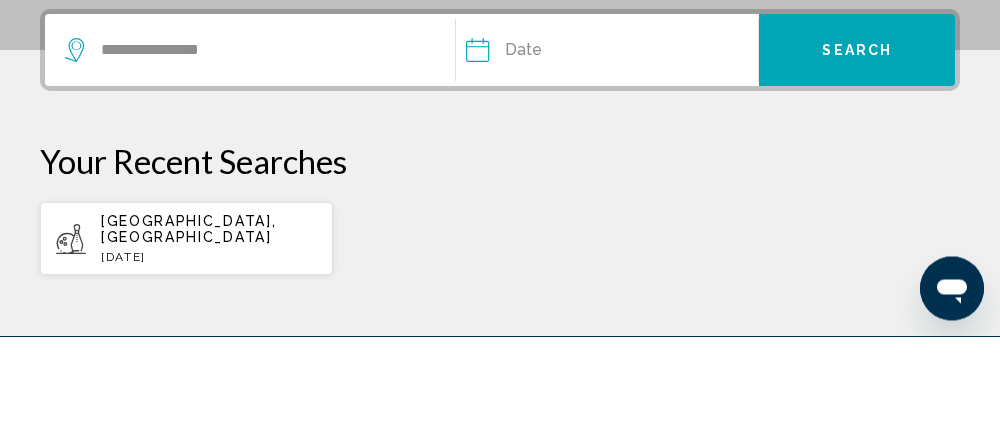 click at bounding box center [538, 149] 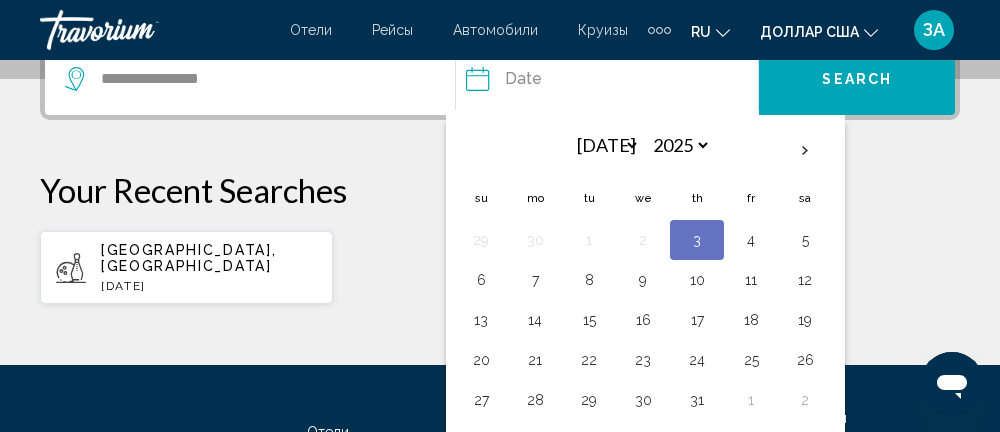 scroll, scrollTop: 587, scrollLeft: 0, axis: vertical 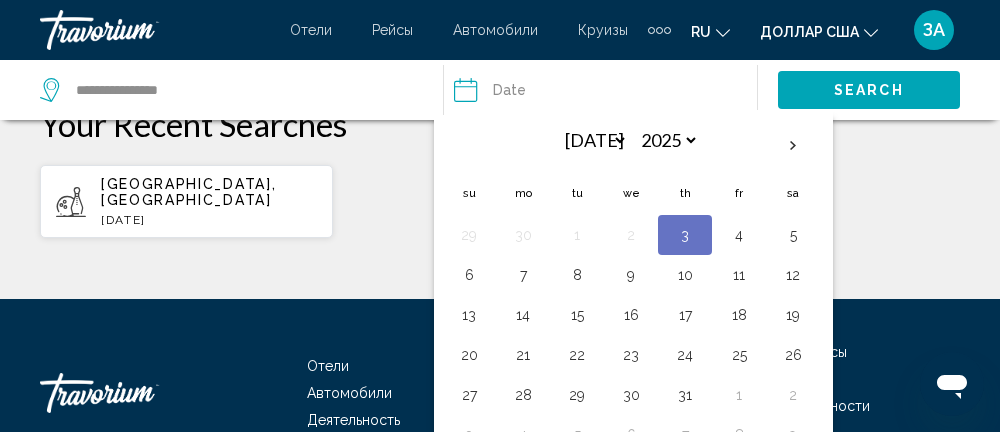click on "[GEOGRAPHIC_DATA], [GEOGRAPHIC_DATA]  [DATE]" at bounding box center (500, 201) 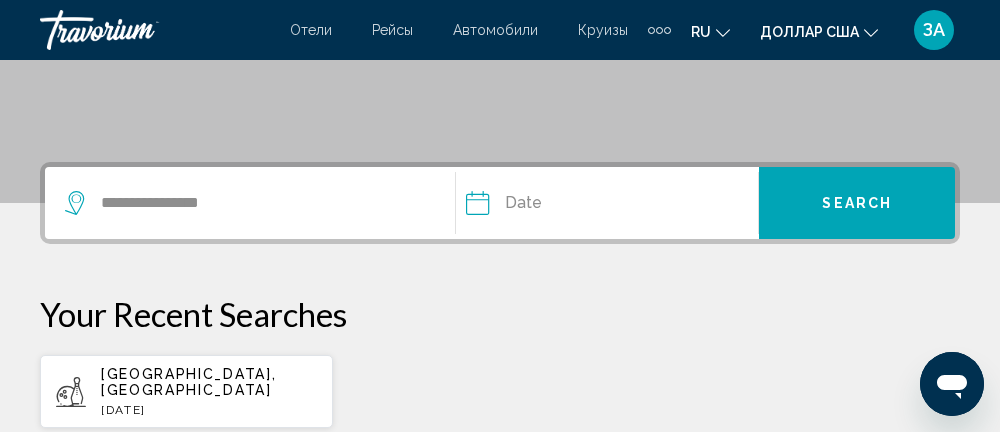 scroll, scrollTop: 393, scrollLeft: 0, axis: vertical 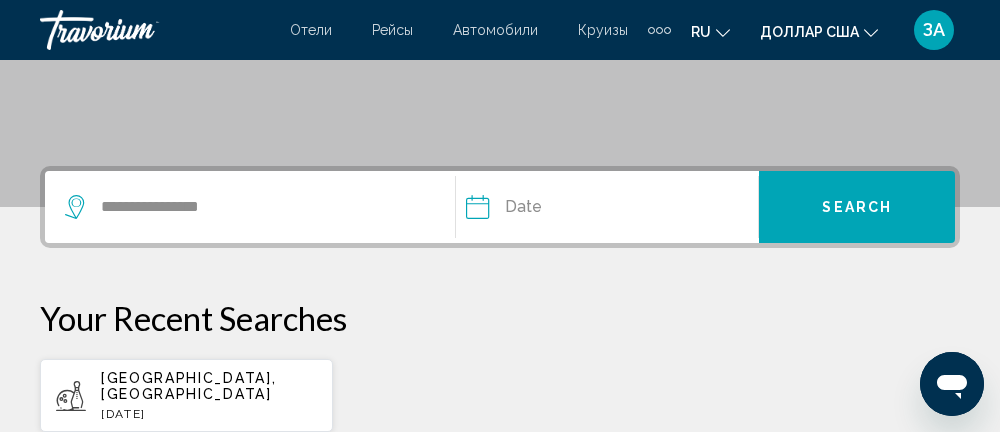 click at bounding box center [538, 210] 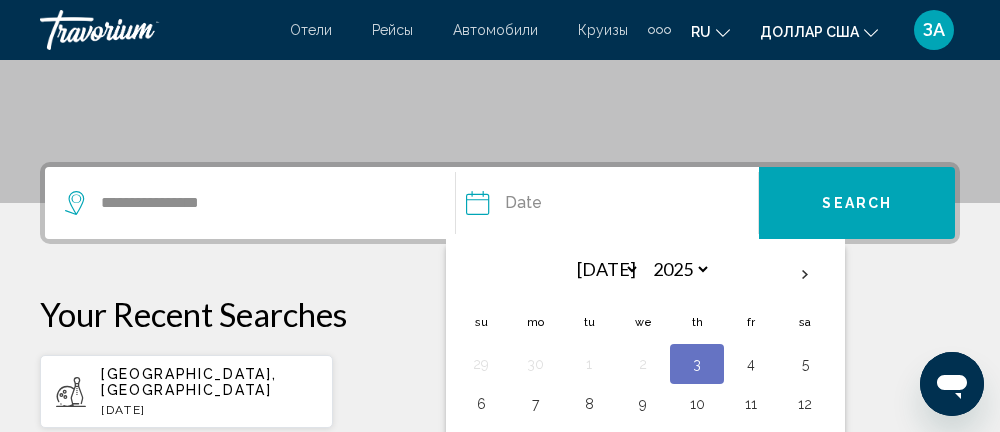 scroll, scrollTop: 494, scrollLeft: 0, axis: vertical 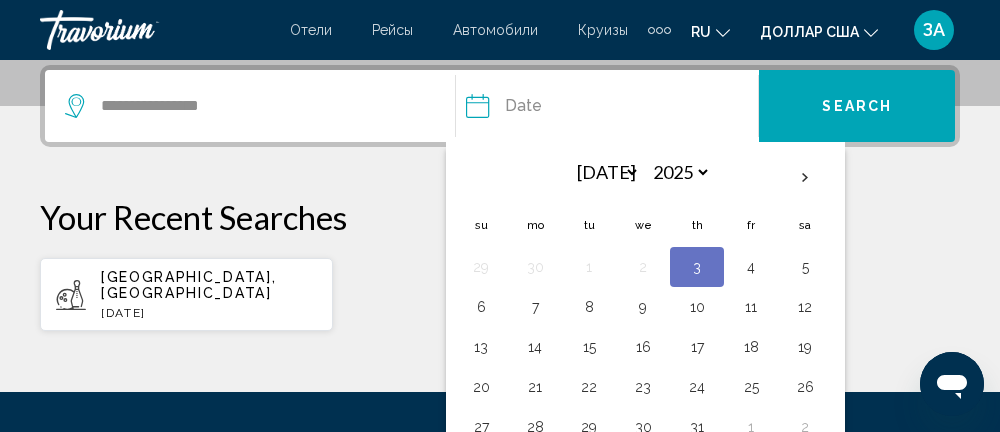 click on "3" at bounding box center [697, 267] 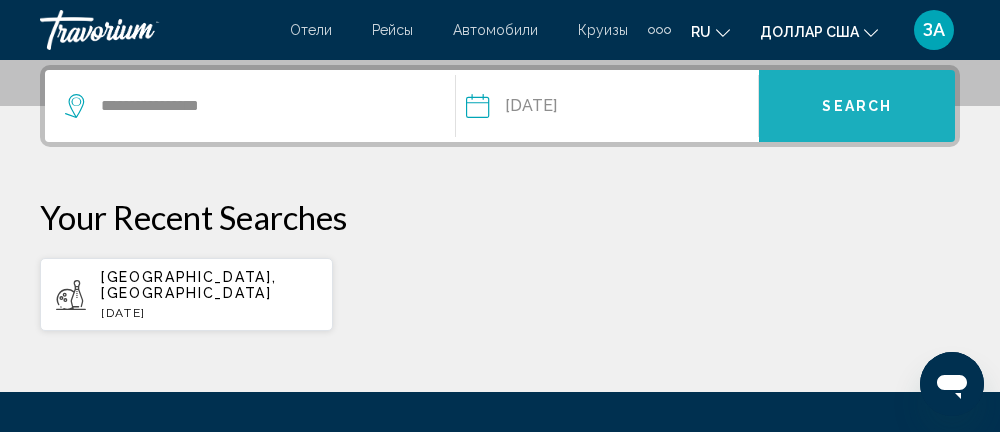 click on "Search" at bounding box center (857, 107) 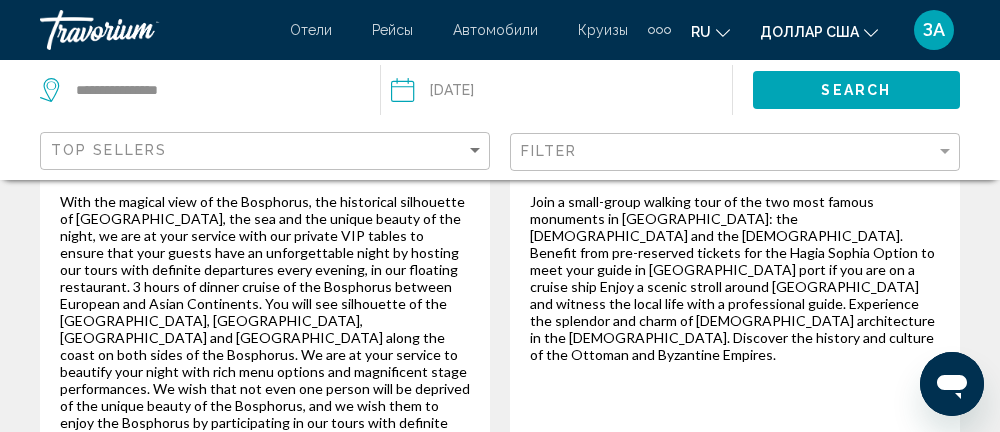 scroll, scrollTop: 1596, scrollLeft: 0, axis: vertical 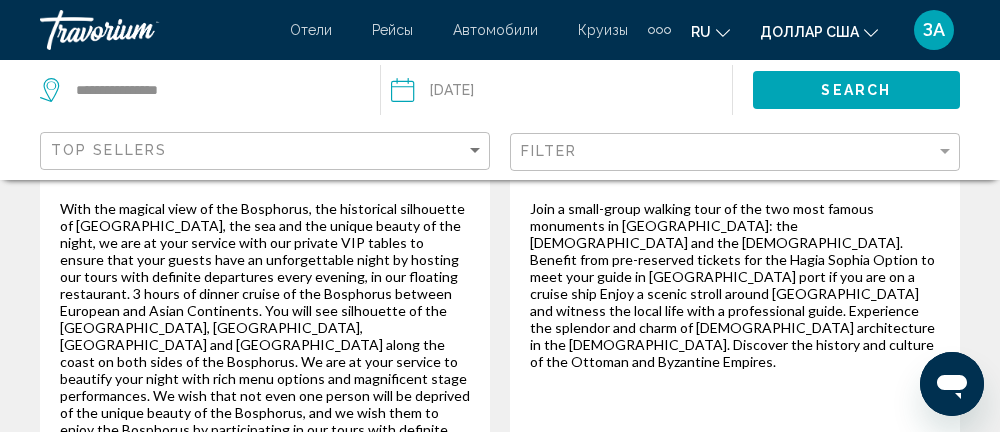 click on "More Information" at bounding box center [367, 538] 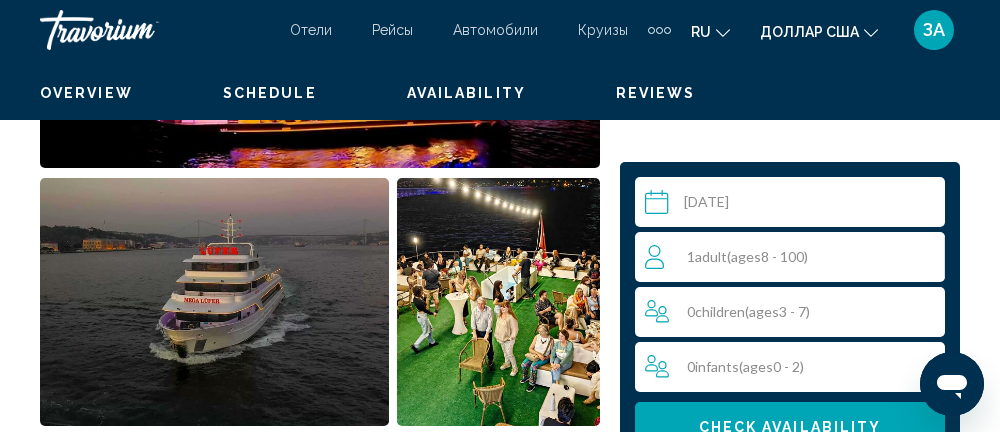 scroll, scrollTop: 271, scrollLeft: 0, axis: vertical 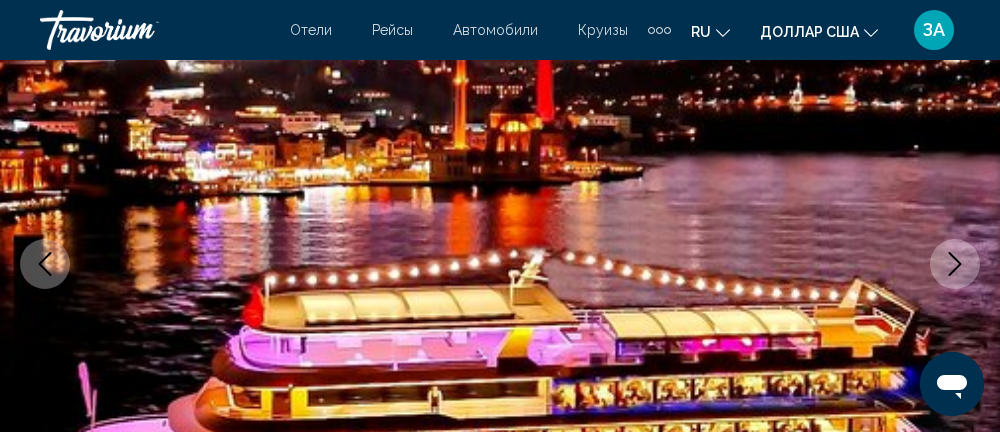 click at bounding box center [955, 264] 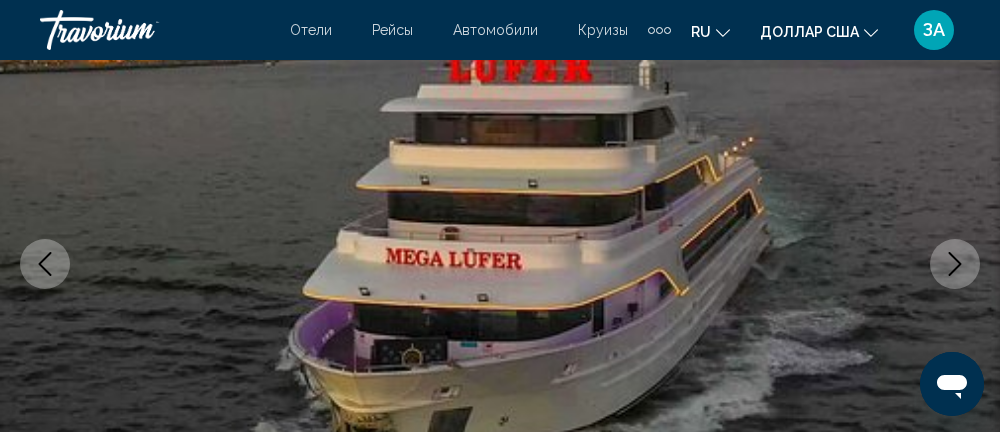 click at bounding box center [955, 264] 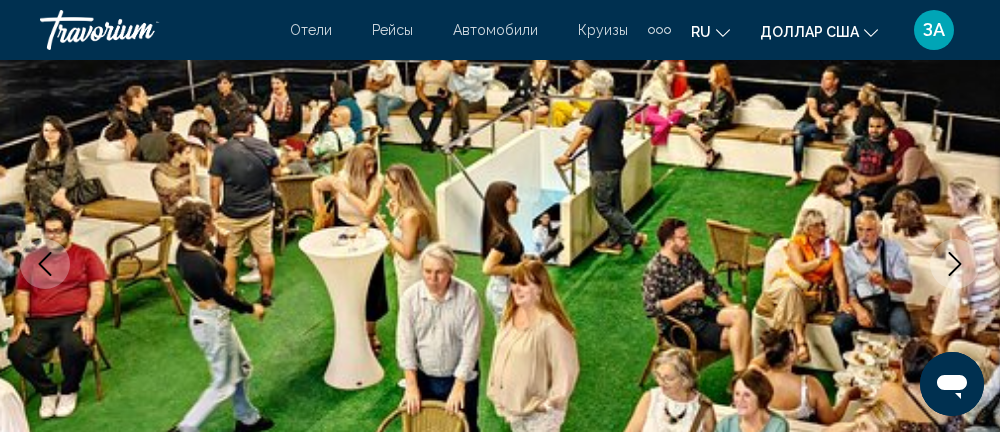 click at bounding box center (955, 264) 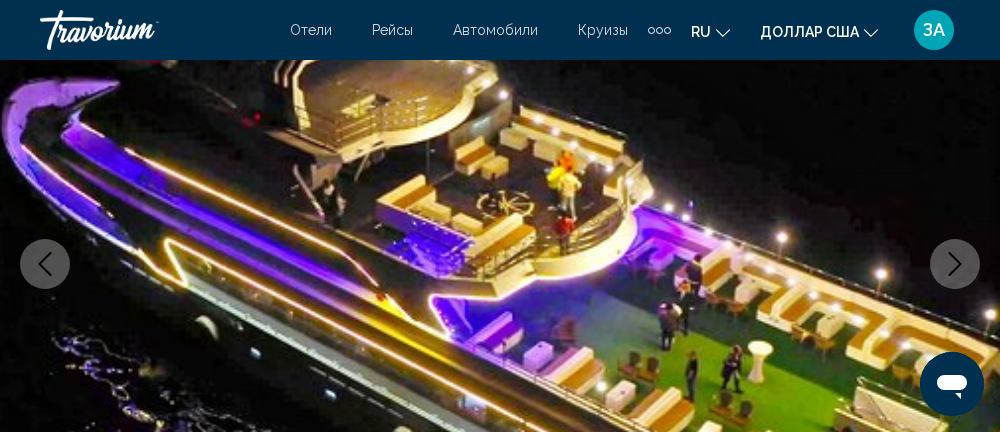 click 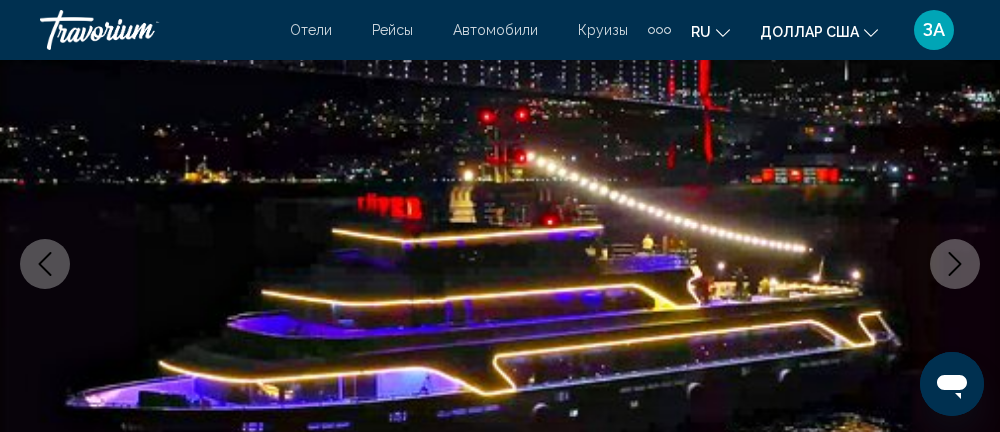 click 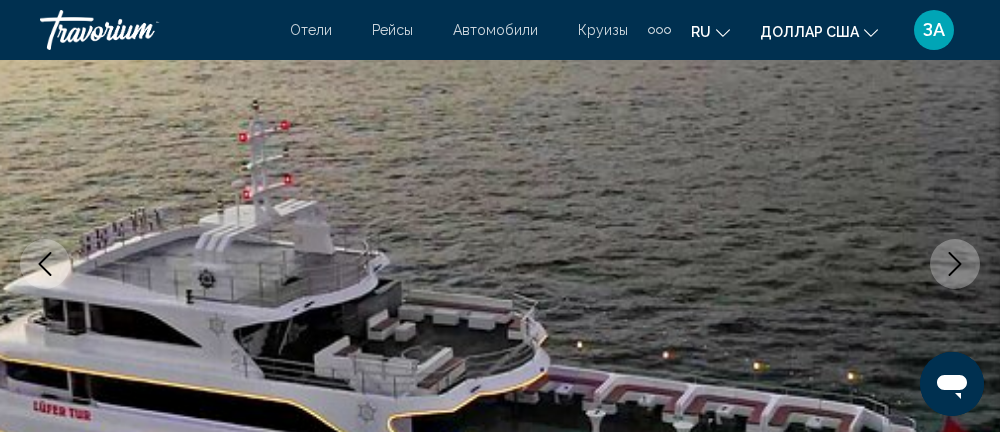 click 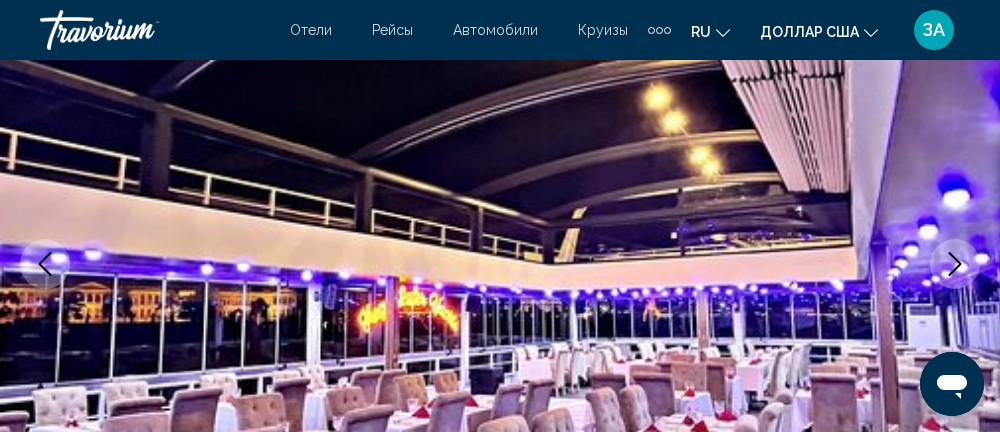 click 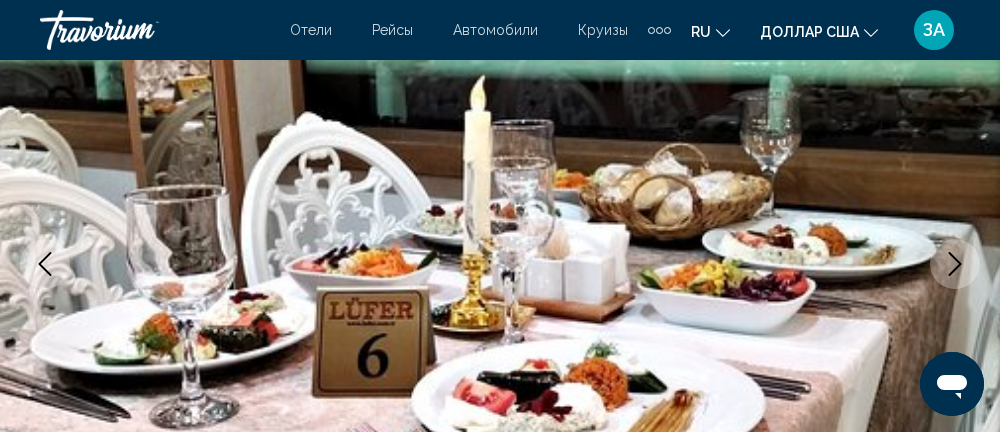 click 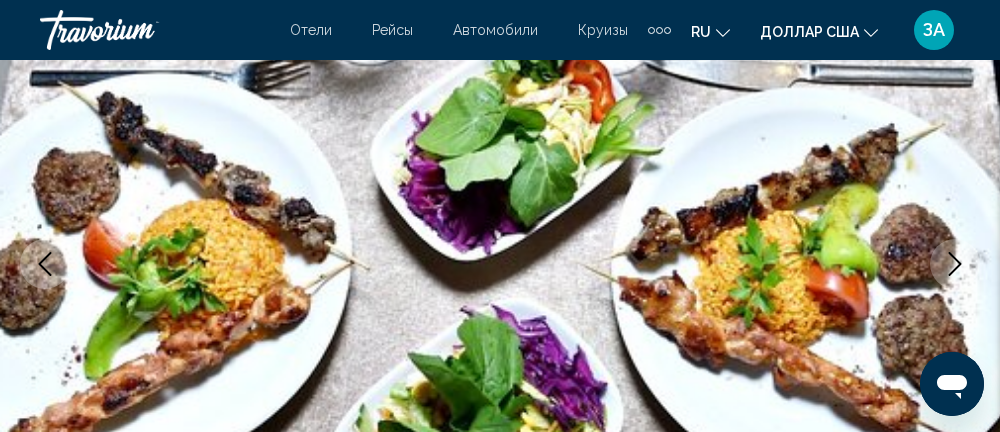 click 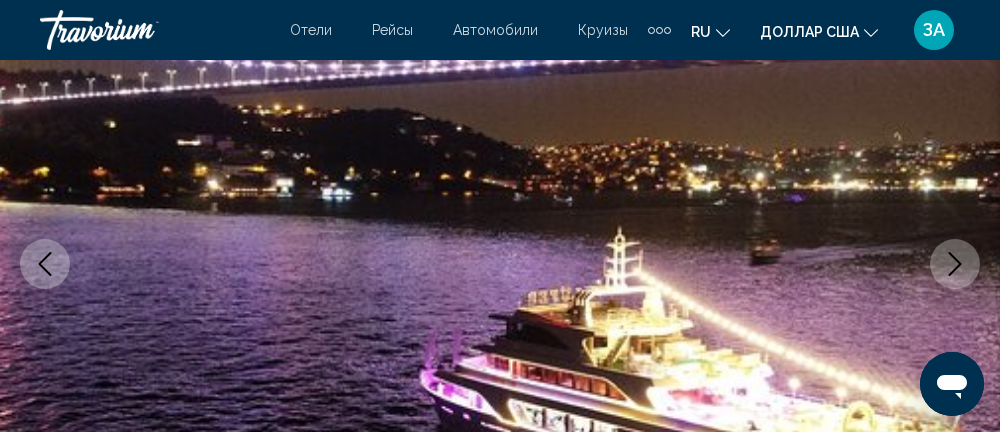 click 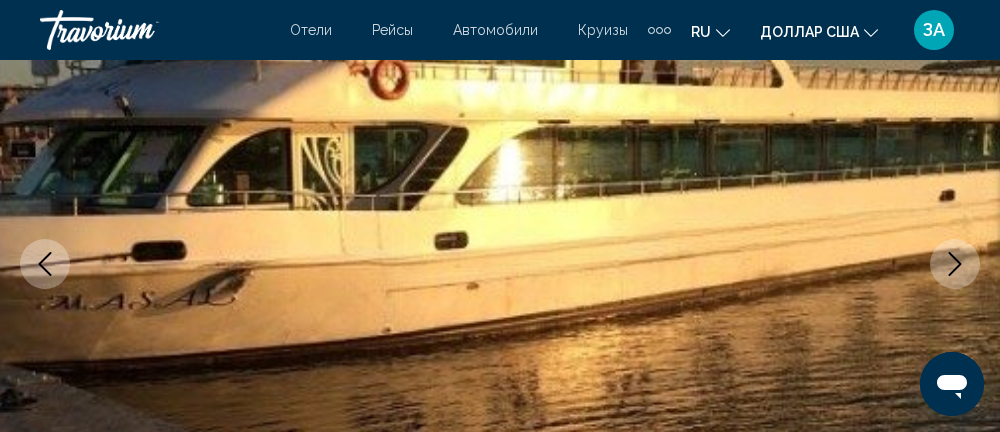 click 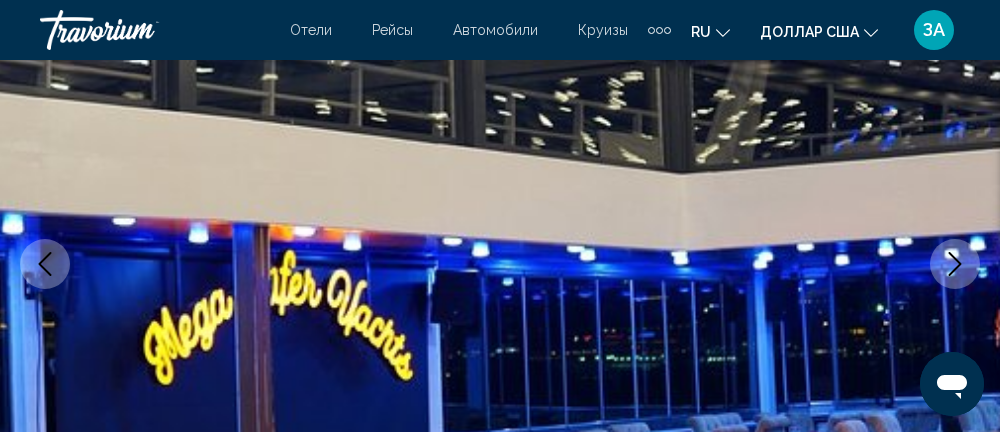click 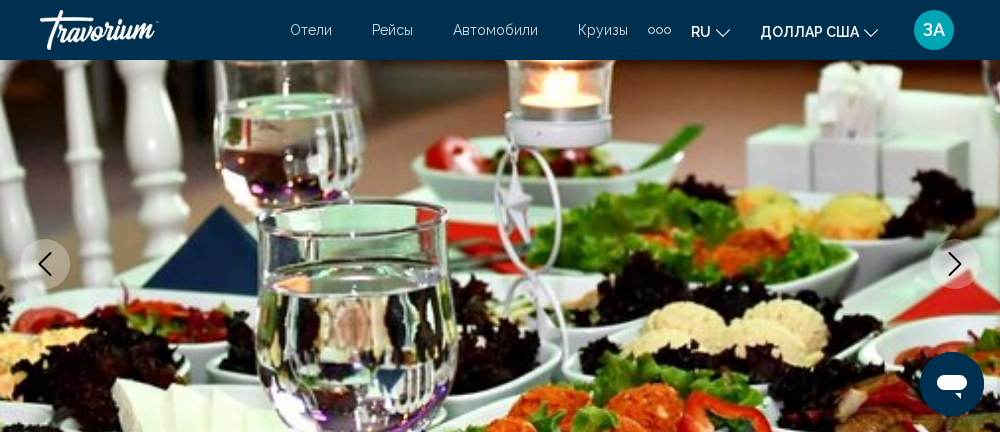 click 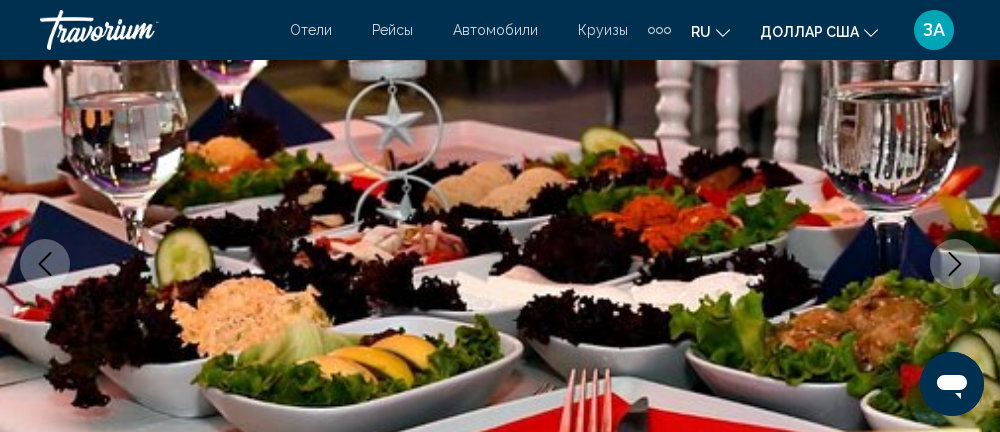 click 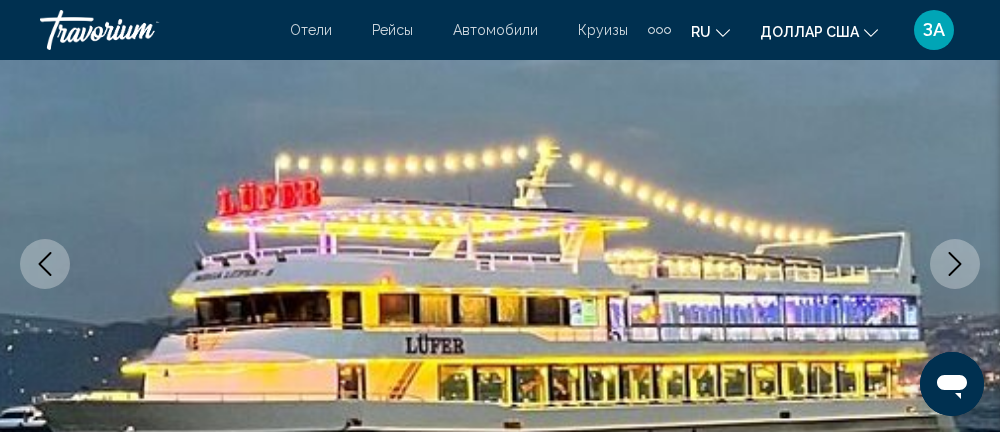 click 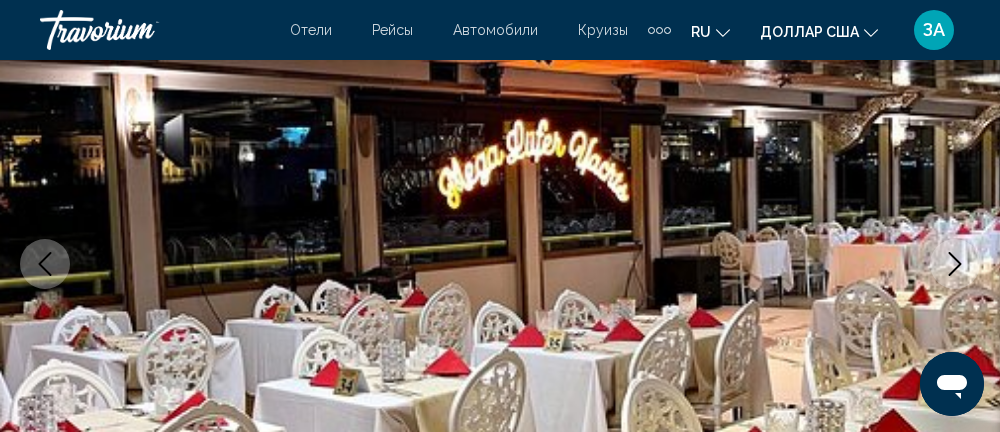 click 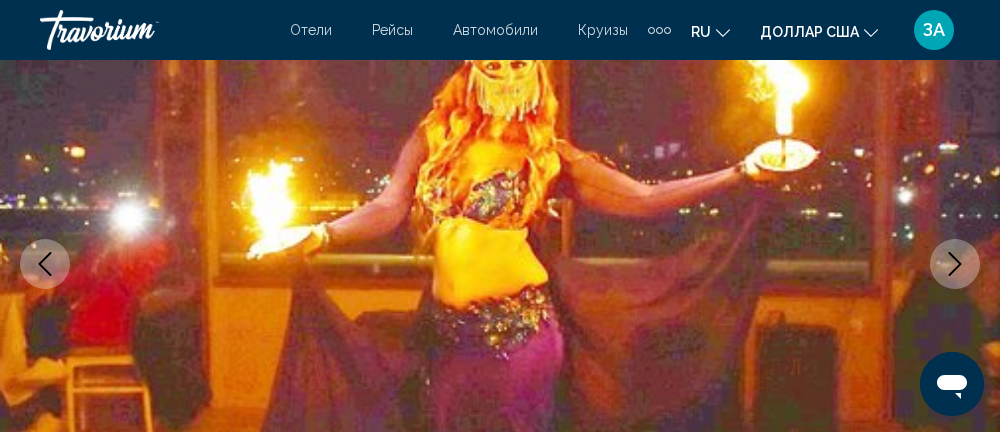click 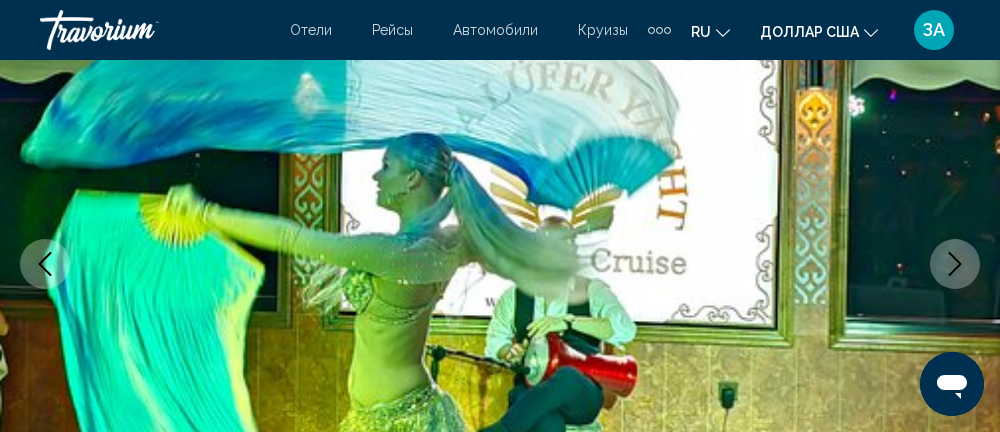 click 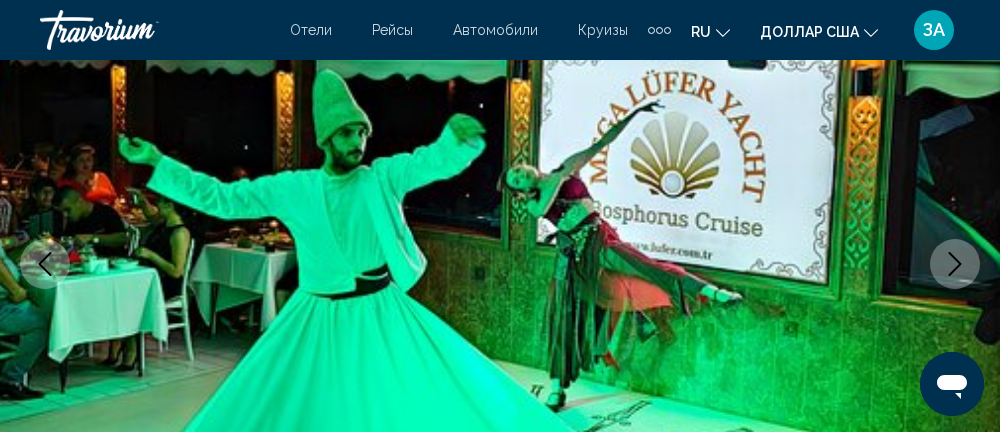 click 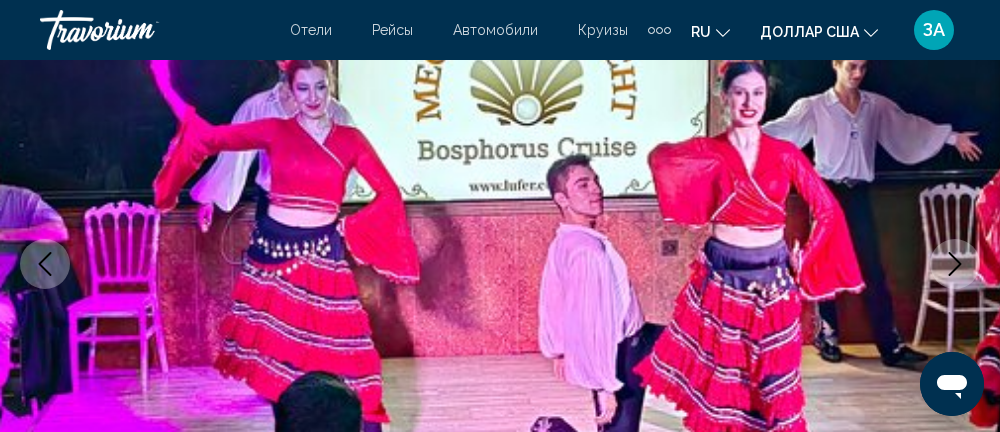click 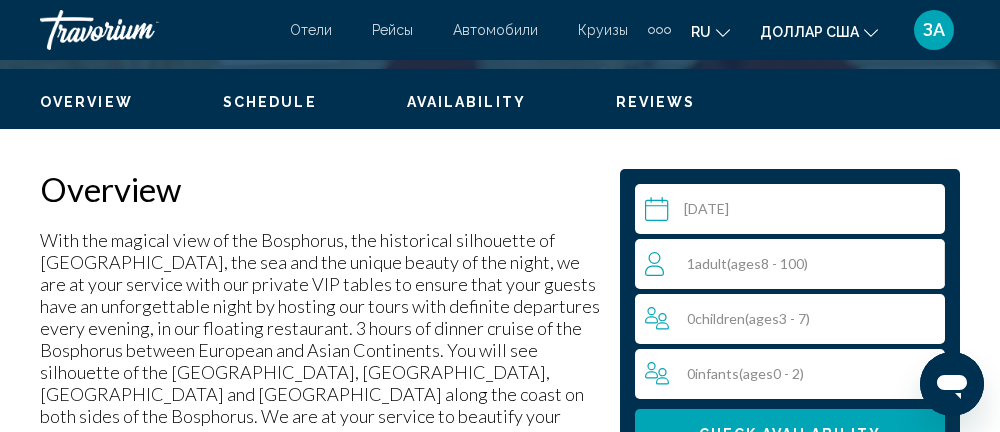 scroll, scrollTop: 925, scrollLeft: 0, axis: vertical 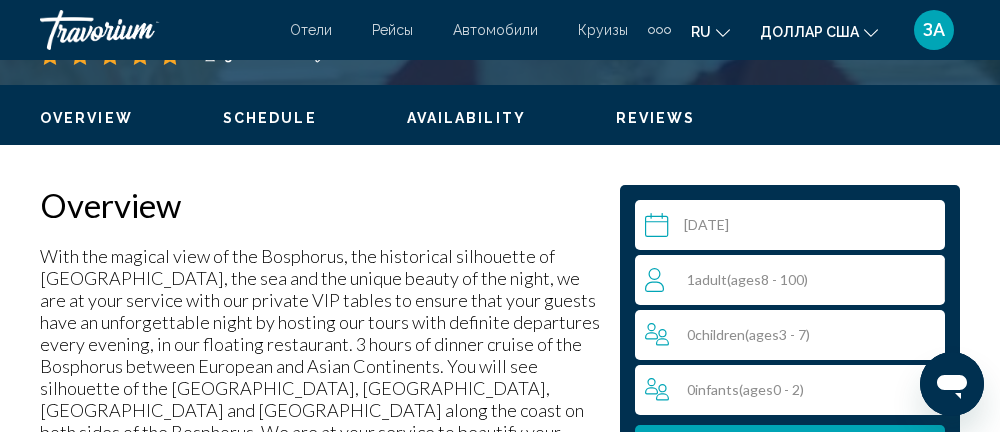 click on "ЗА" at bounding box center (934, 30) 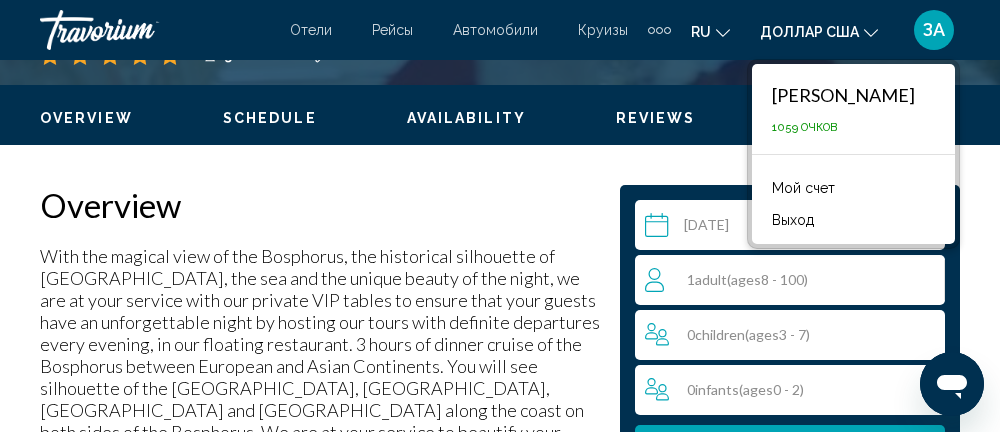 click on "Bosphorus Night Cruise with Dinner, Show and Private Table
3 hours
Mobile ticket Overview
Schedule
Availability
Reviews
Select a date [DATE]  [DATE]  *** *** *** *** *** *** *** *** *** *** *** ***   2025  **** **** **** **** **** **** **** **** **** **** **** **** **** **** **** **** **** **** **** **** **** **** **** **** **** **** **** **** **** **** **** **** **** **** **** **** **** **** **** **** **** **** **** **** **** **** **** **** **** **** **** **** **** **** **** **** Su Mo Tu We Th Fr Sa 29 30 1 2 3 4 5 6 7 8 9 10 11 12 13 14 15 16 17 18 19 20 21 22 23 24 25 26 27 28 29 30 31 1 2 3 4 5 6 7 8 9 * * * * * * * * * ** ** ** ** ** ** ** ** ** ** ** ** ** ** ** ** ** ** **" at bounding box center (500, 3267) 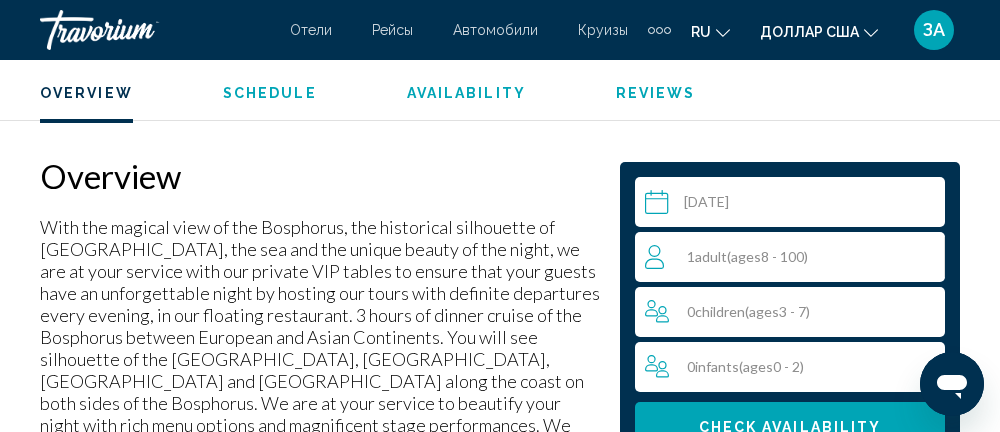 scroll, scrollTop: 956, scrollLeft: 0, axis: vertical 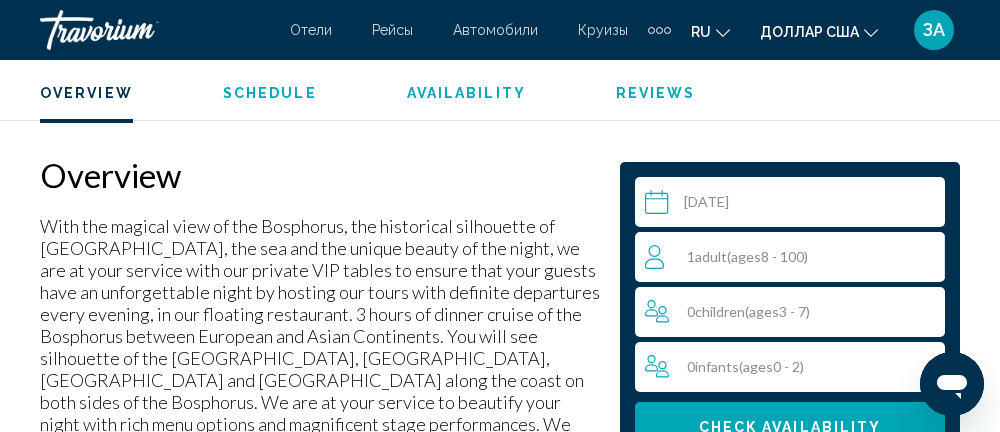 click on "0  Infant Infants  ( ages  [DEMOGRAPHIC_DATA])" at bounding box center [795, 367] 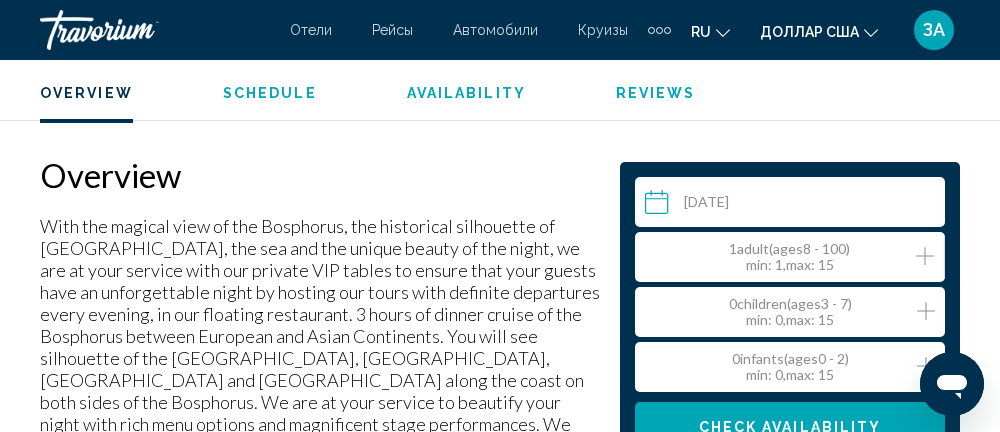 click 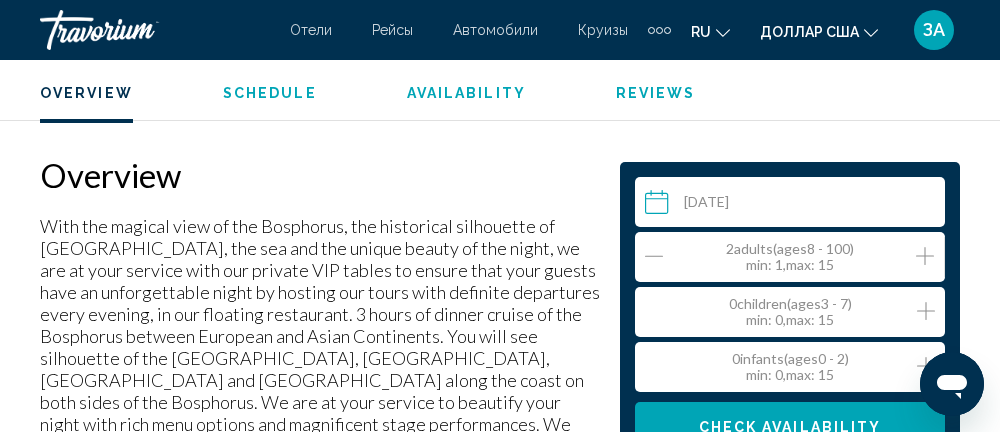 click 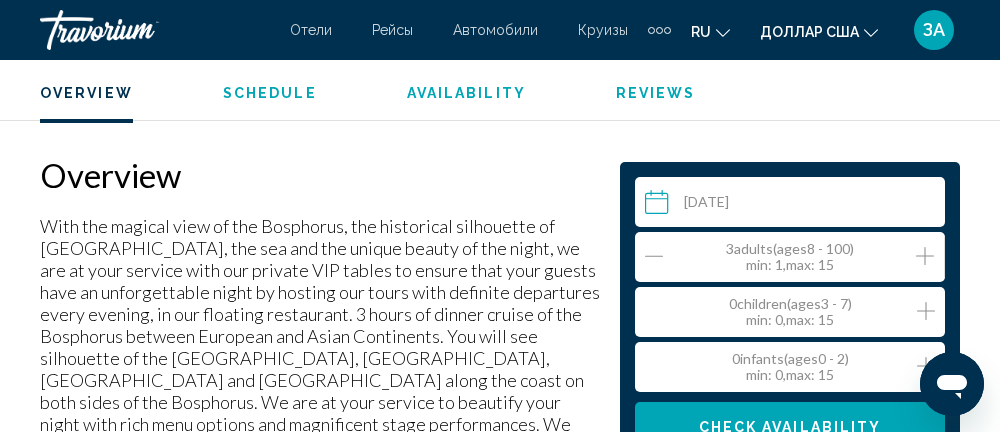 click 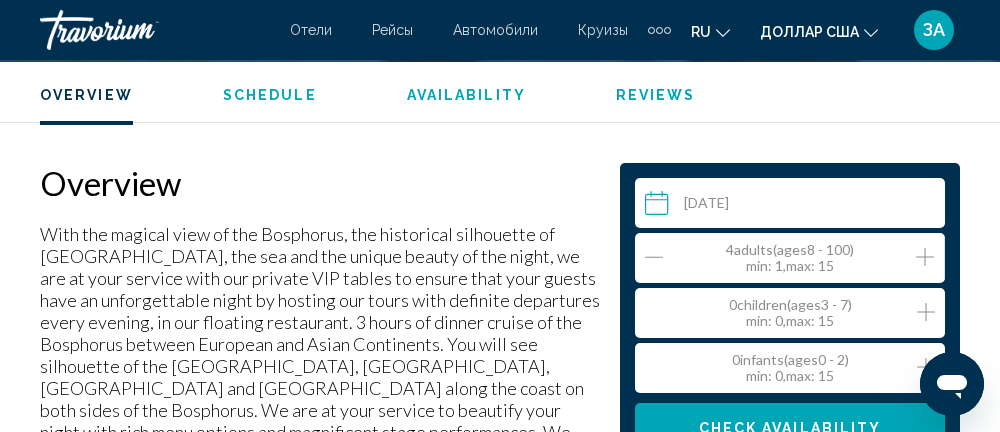 scroll, scrollTop: 901, scrollLeft: 0, axis: vertical 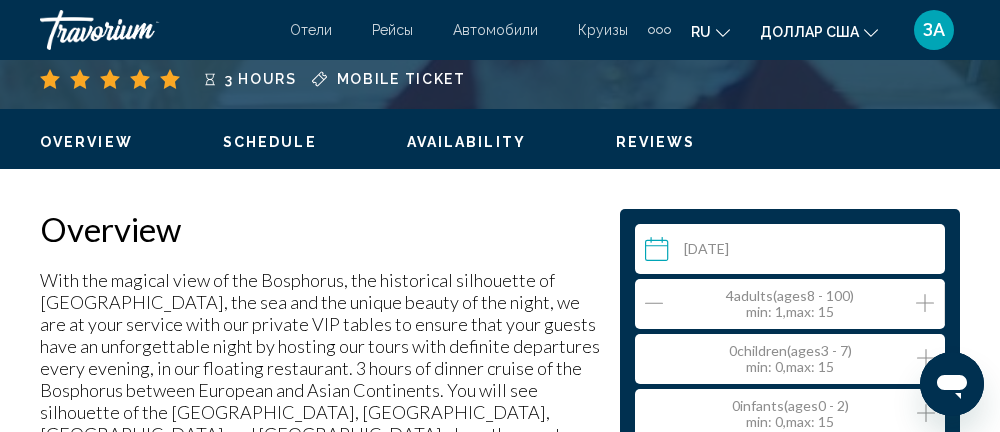 click on "Check Availability" at bounding box center [790, 474] 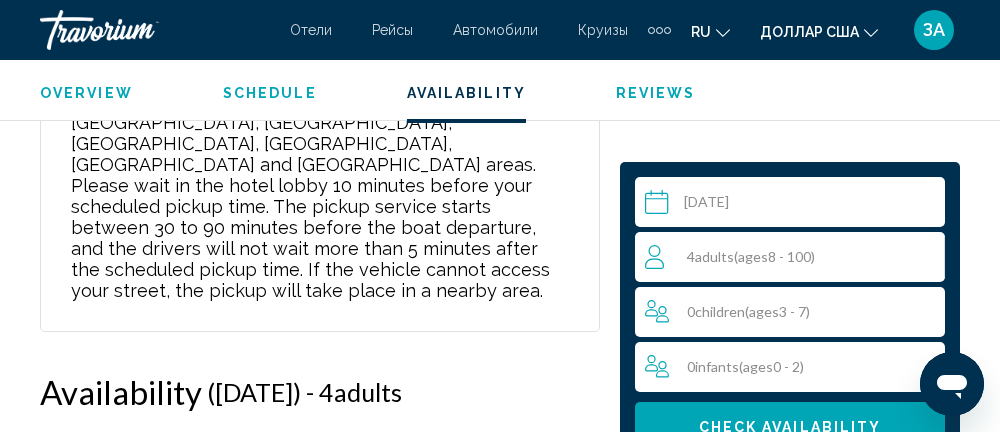 scroll, scrollTop: 5193, scrollLeft: 0, axis: vertical 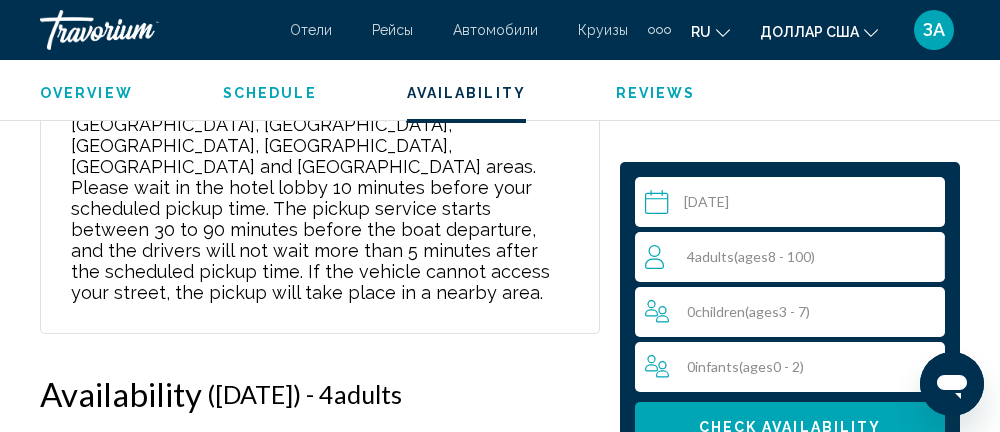 click on "Alcoholic Drinks No Transfer" at bounding box center (175, 495) 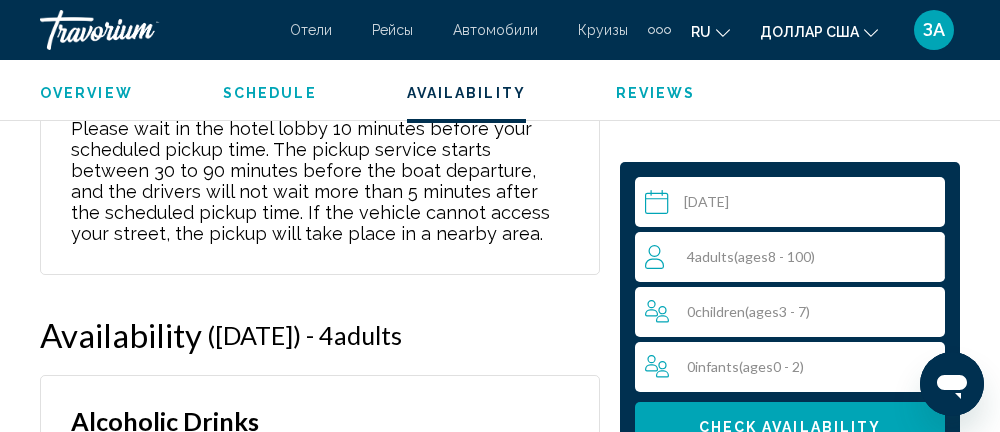 scroll, scrollTop: 5264, scrollLeft: 0, axis: vertical 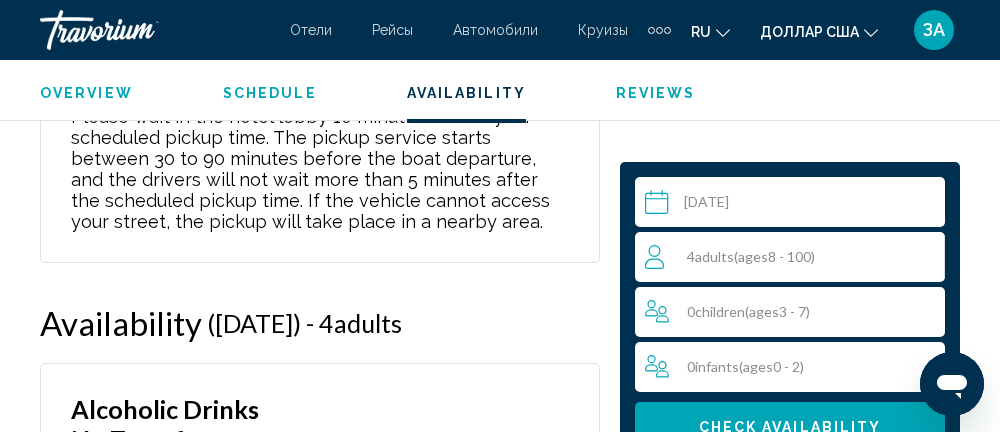 click on "20:30" at bounding box center [103, 695] 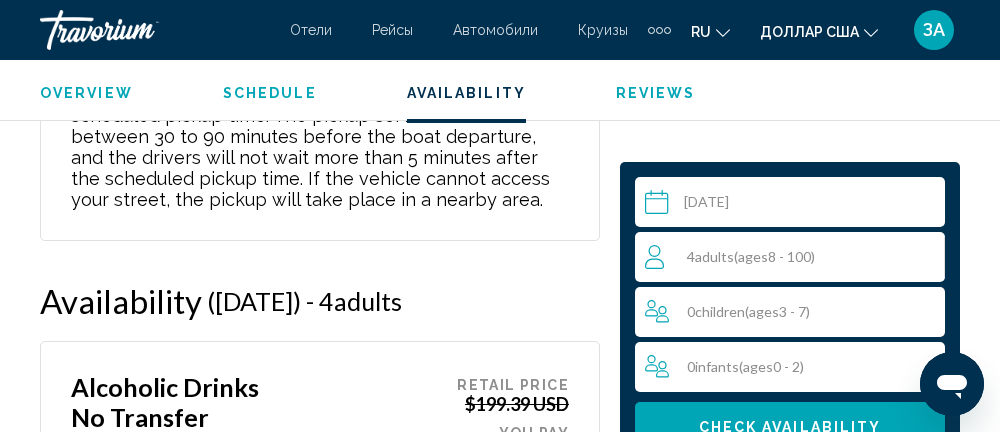 scroll, scrollTop: 5284, scrollLeft: 0, axis: vertical 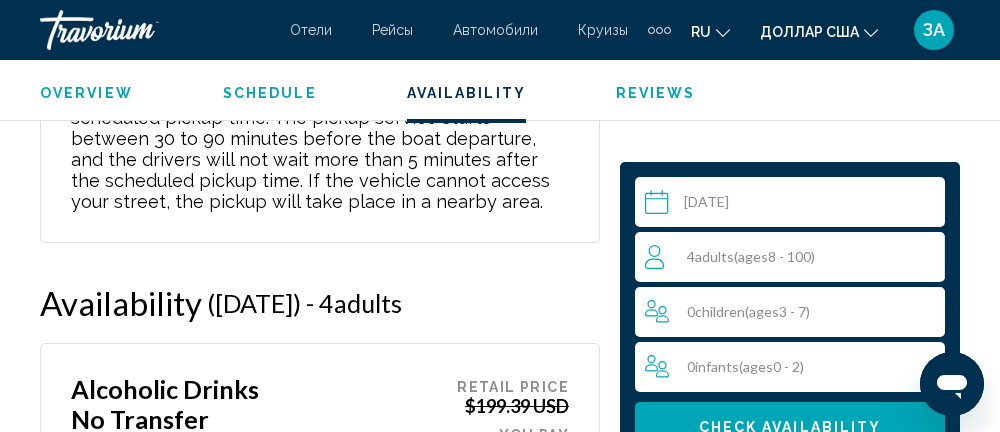 click on "Book now" at bounding box center [444, 543] 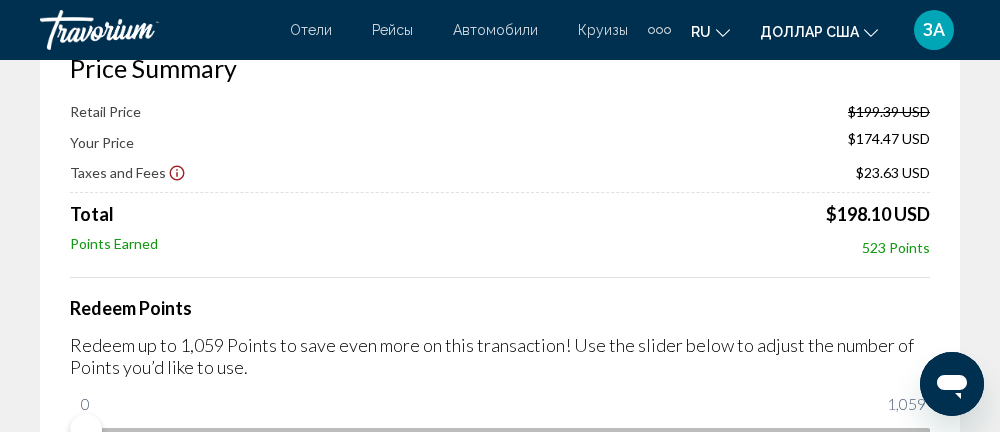 scroll, scrollTop: 139, scrollLeft: 0, axis: vertical 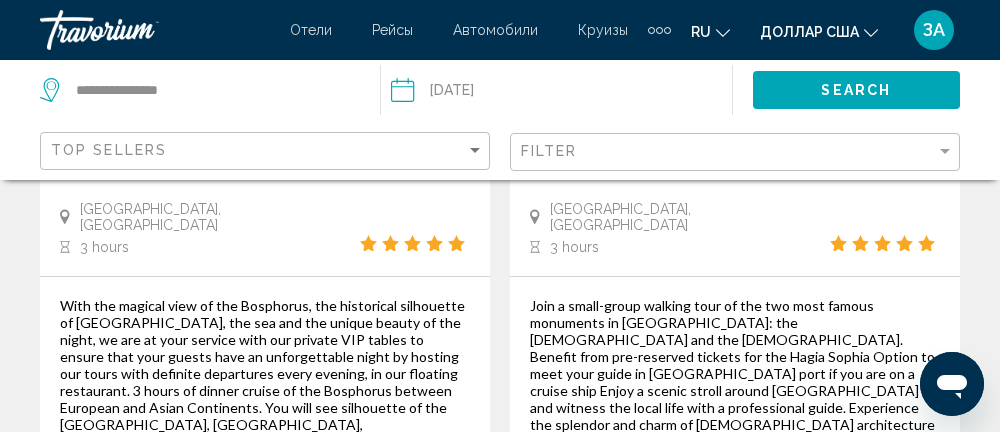 click on "More Information" at bounding box center [367, 635] 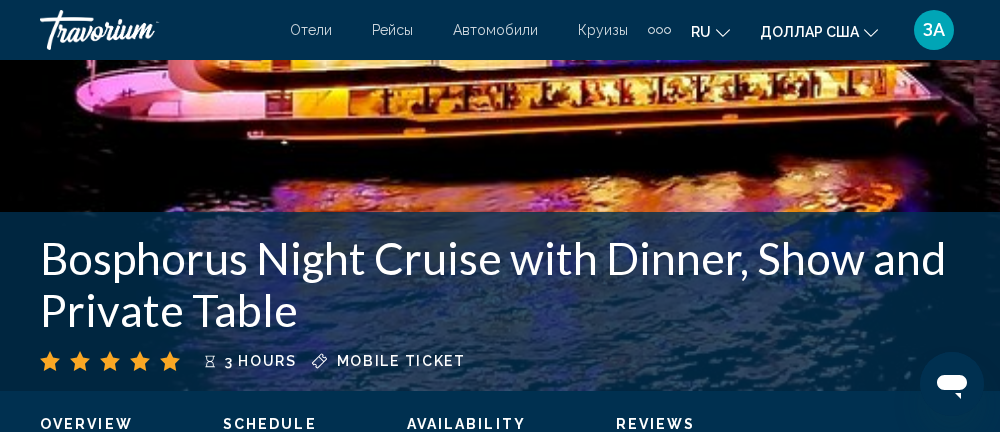 scroll, scrollTop: 620, scrollLeft: 0, axis: vertical 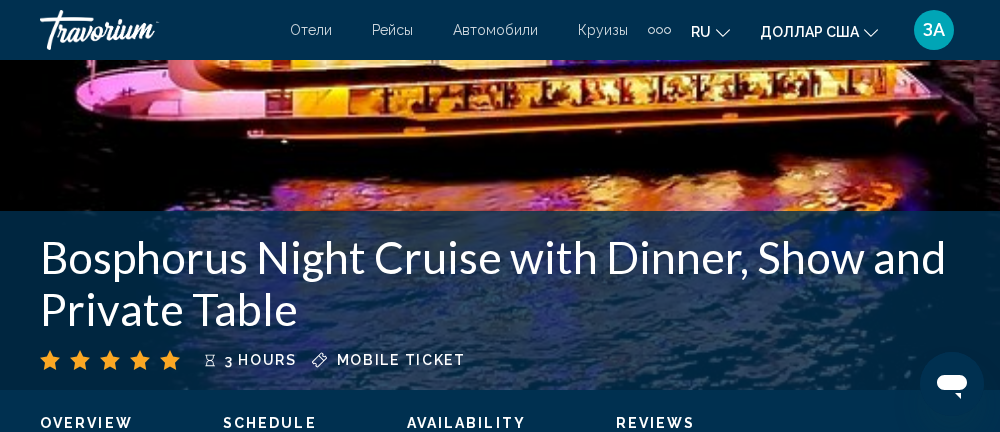 click on "Overview" at bounding box center [86, 423] 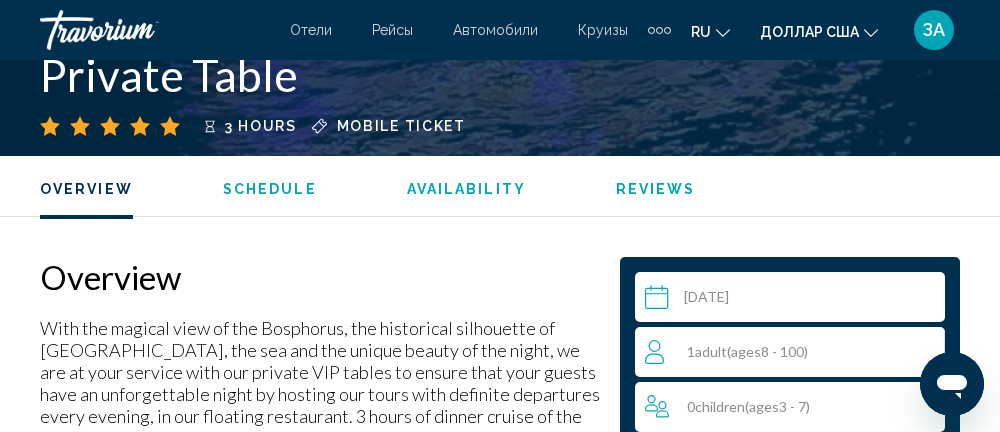 scroll, scrollTop: 990, scrollLeft: 0, axis: vertical 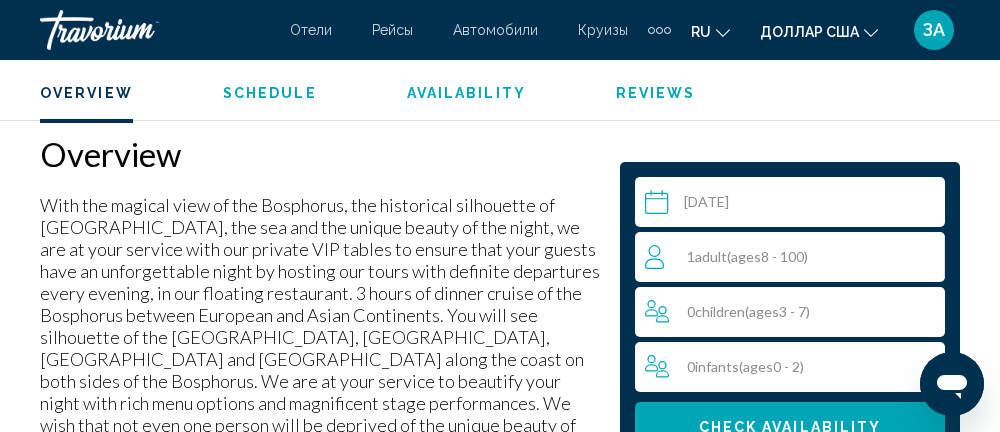 click on "Schedule" at bounding box center (270, 93) 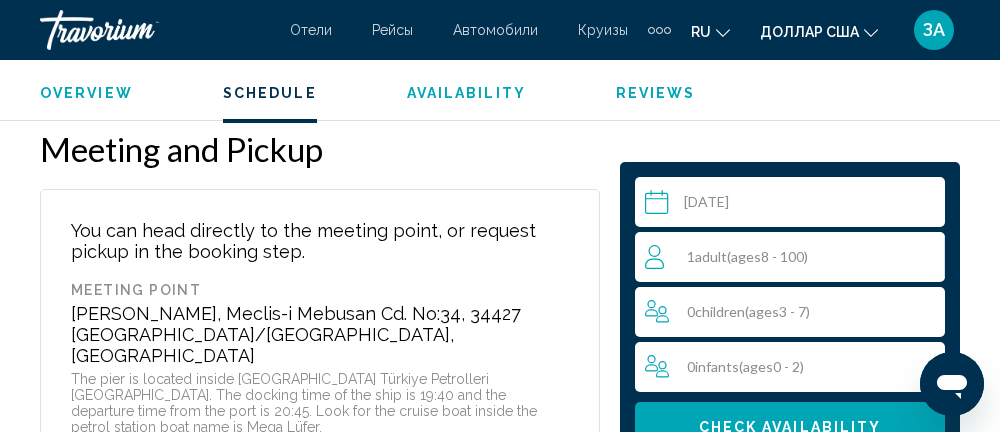 scroll, scrollTop: 4511, scrollLeft: 0, axis: vertical 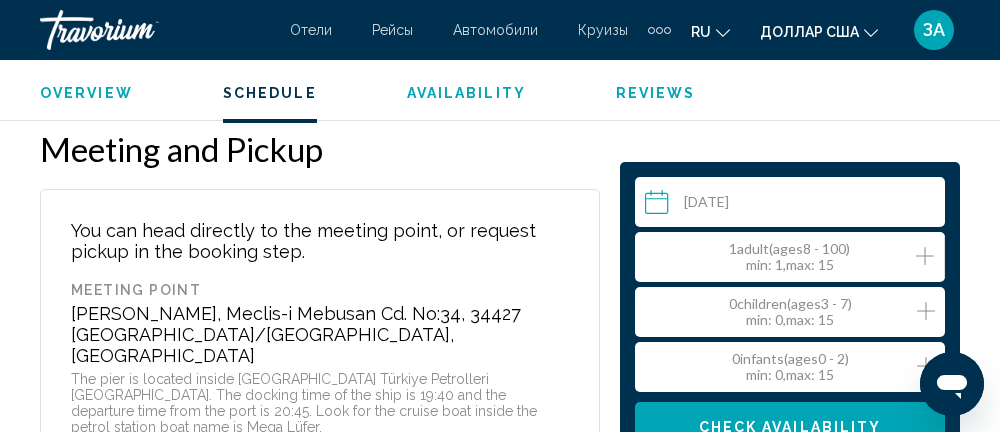 click 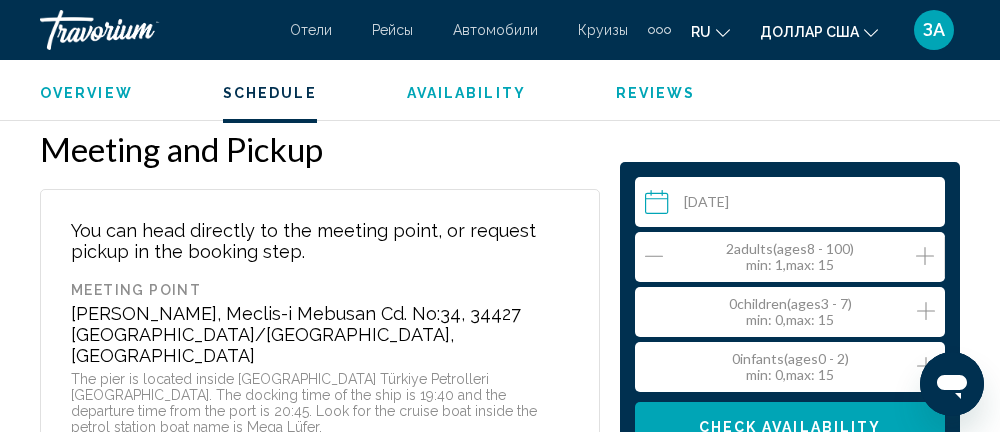 click 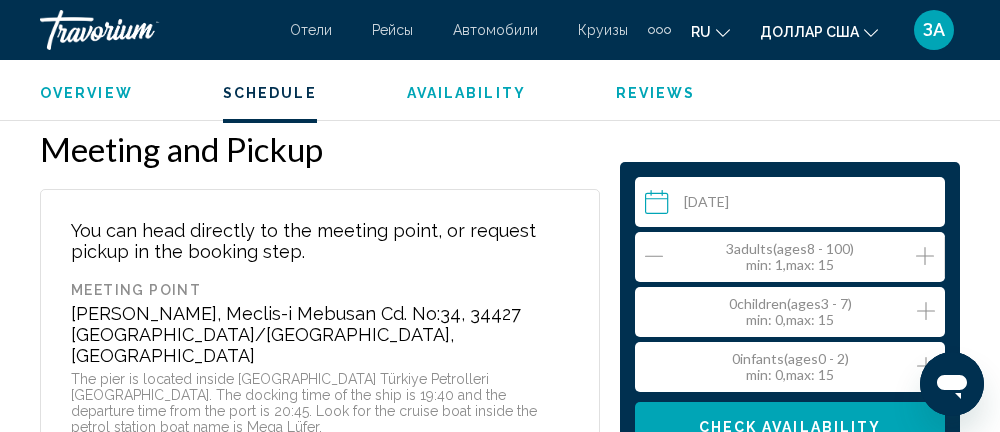 click 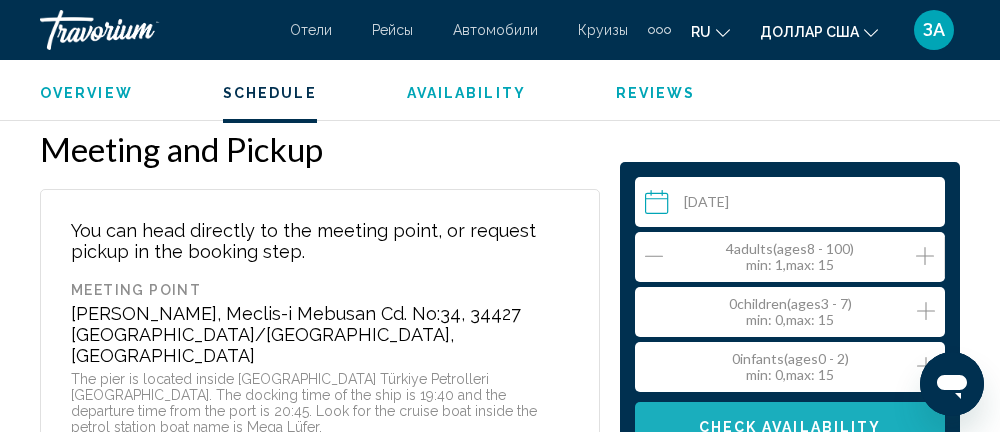 click on "Check Availability" at bounding box center [790, 428] 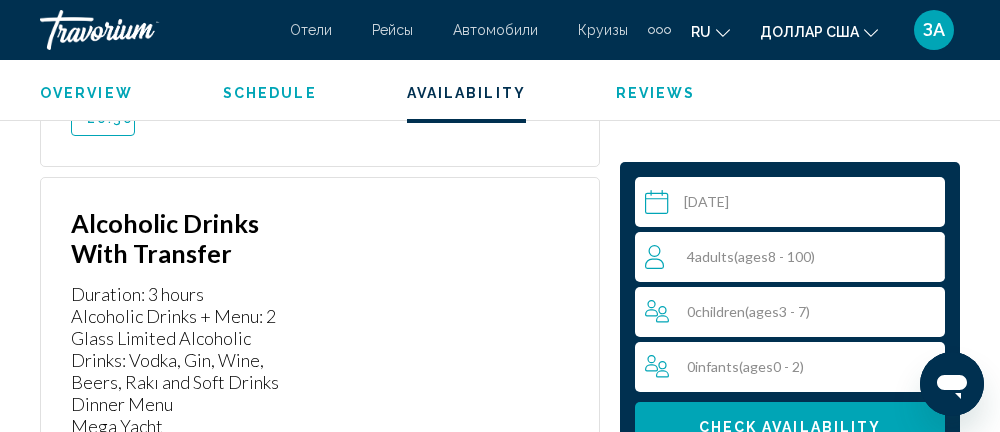scroll, scrollTop: 5846, scrollLeft: 0, axis: vertical 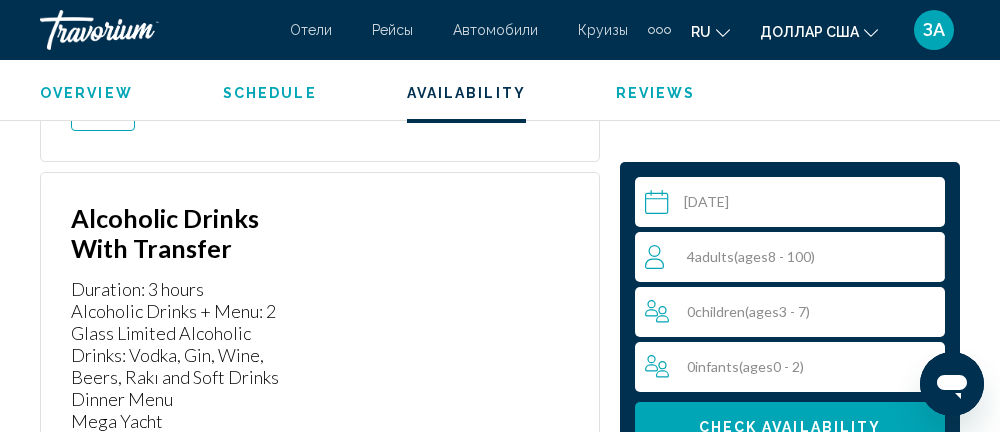 click on "20:30" at bounding box center [111, 807] 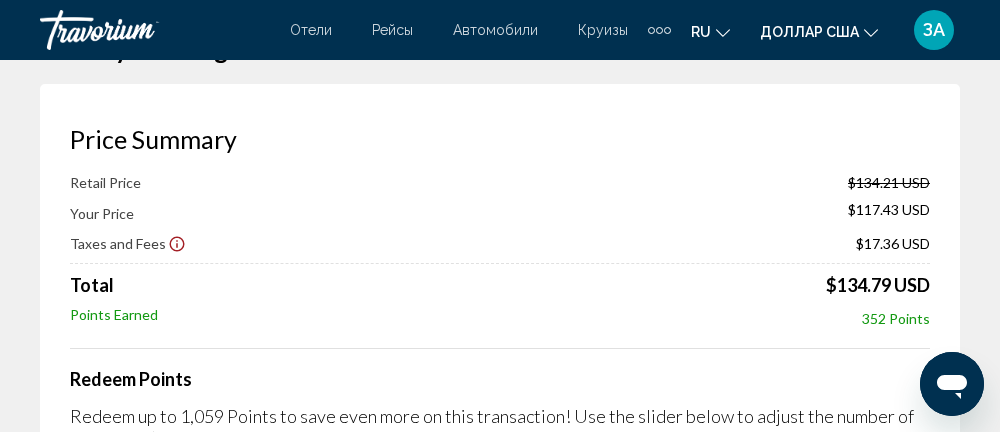 scroll, scrollTop: 121, scrollLeft: 0, axis: vertical 